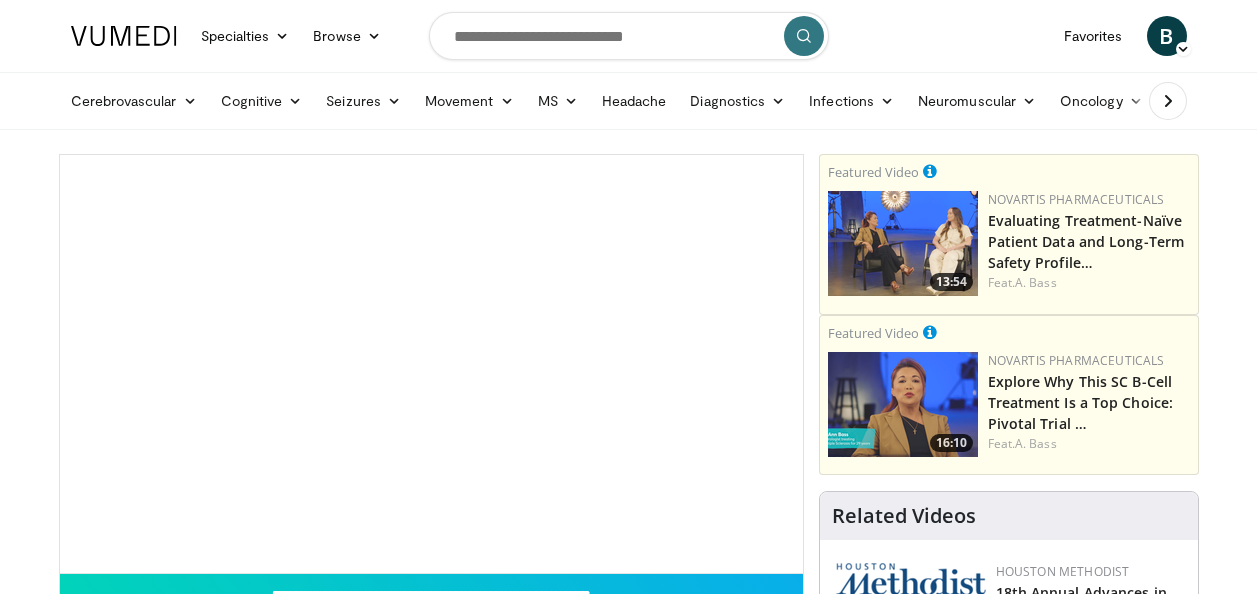 scroll, scrollTop: 0, scrollLeft: 0, axis: both 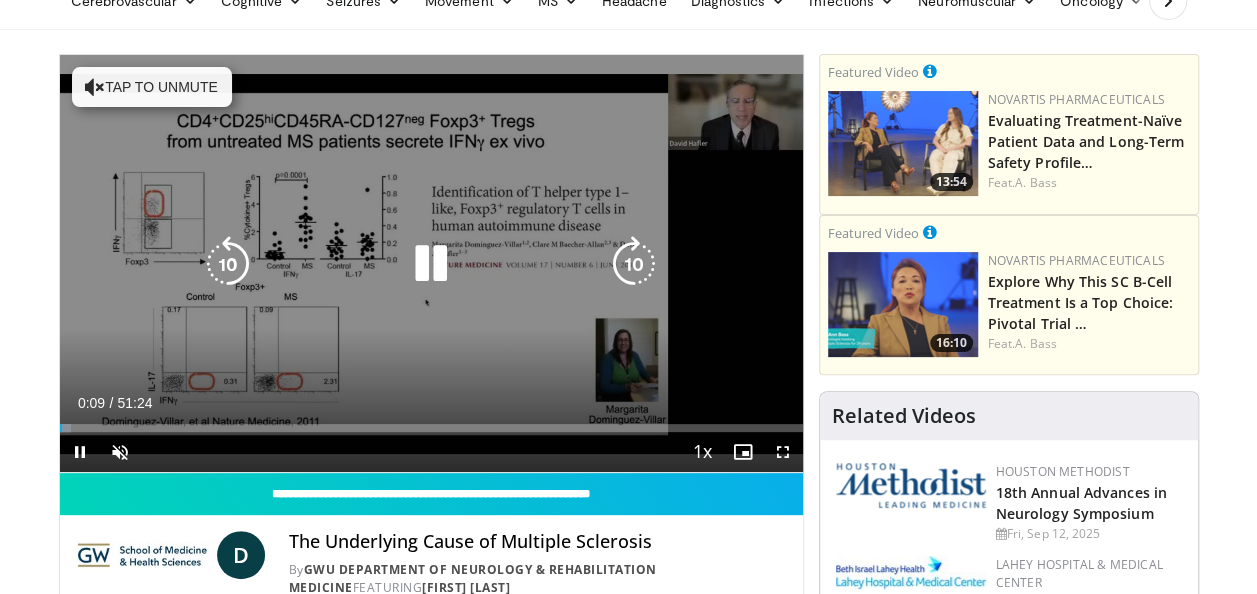 click at bounding box center [431, 264] 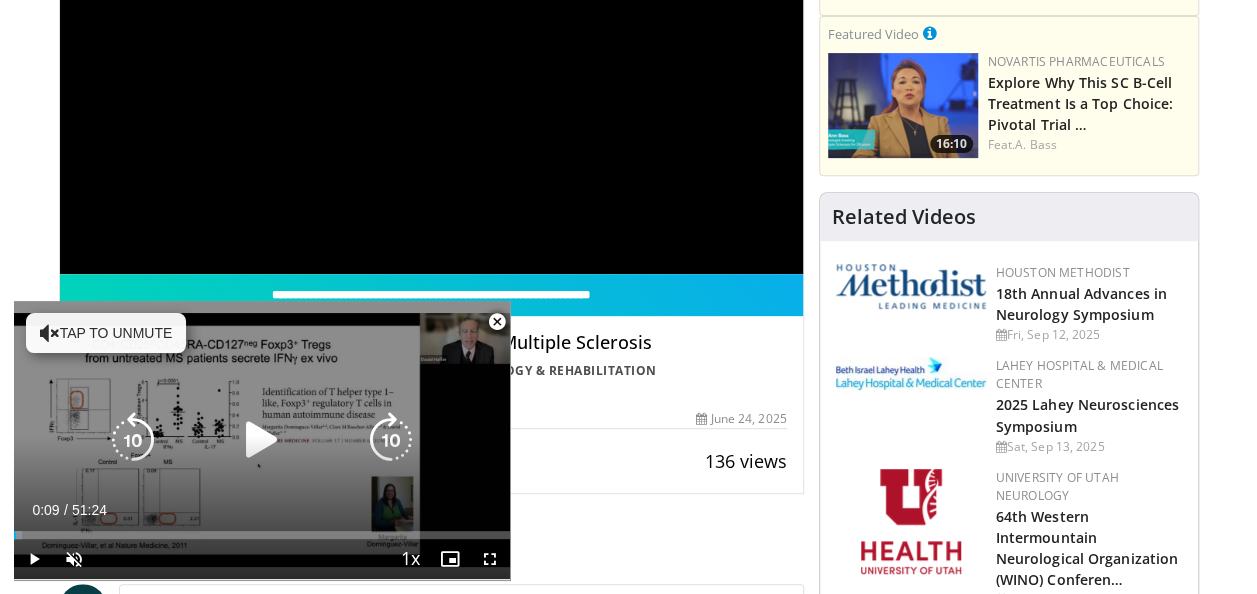 scroll, scrollTop: 300, scrollLeft: 0, axis: vertical 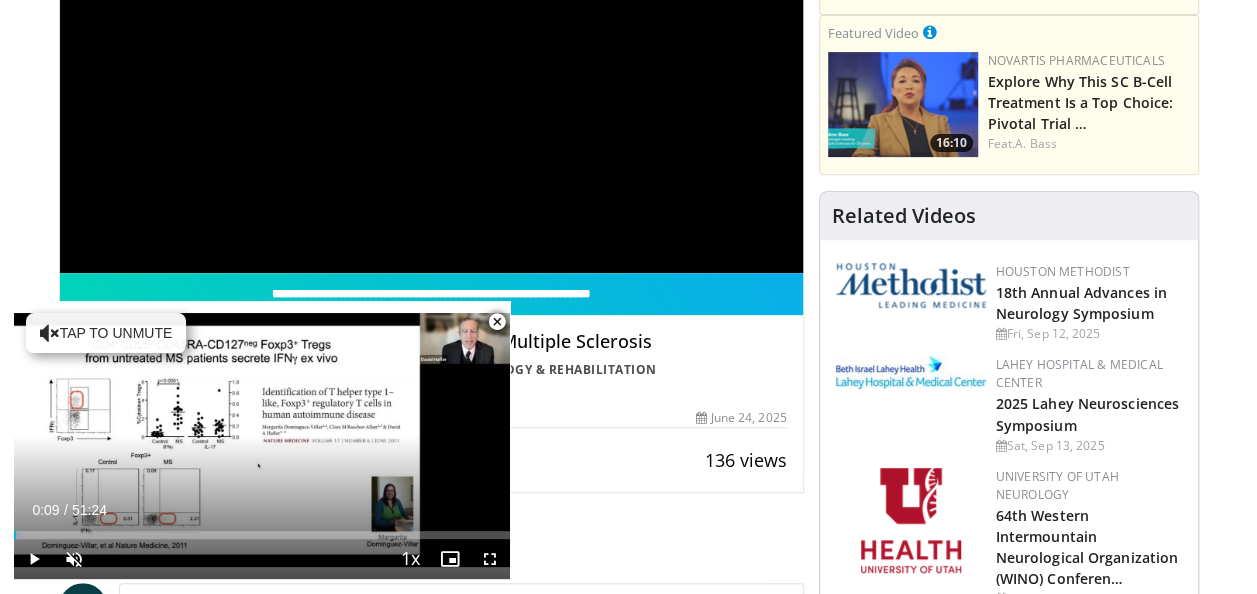 click at bounding box center (497, 322) 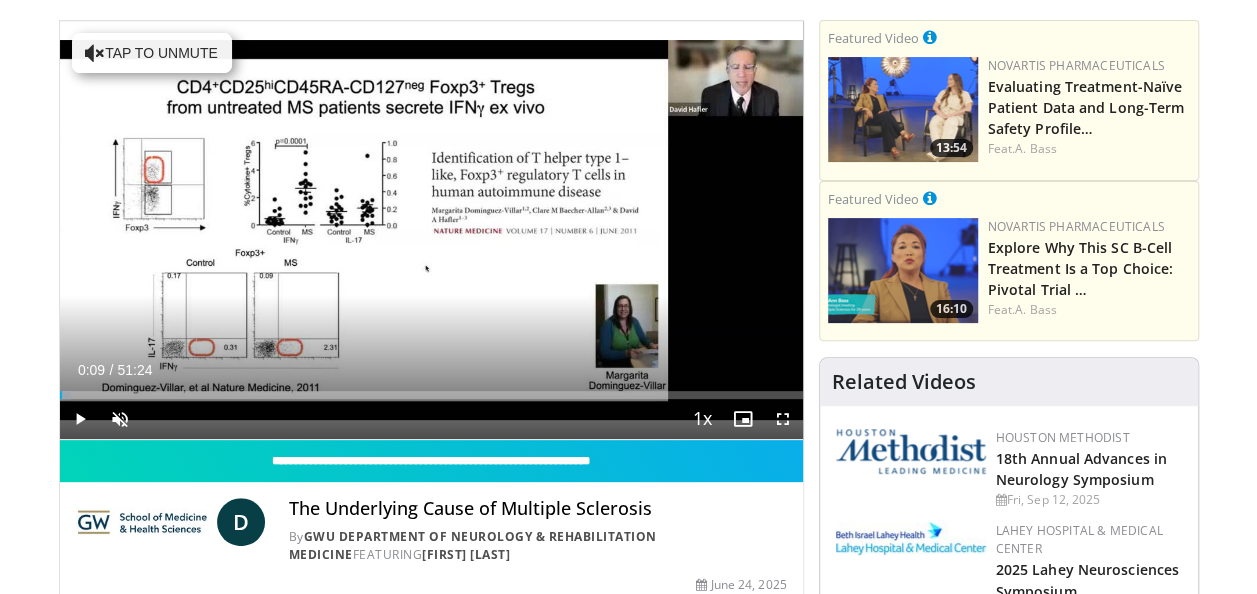 scroll, scrollTop: 100, scrollLeft: 0, axis: vertical 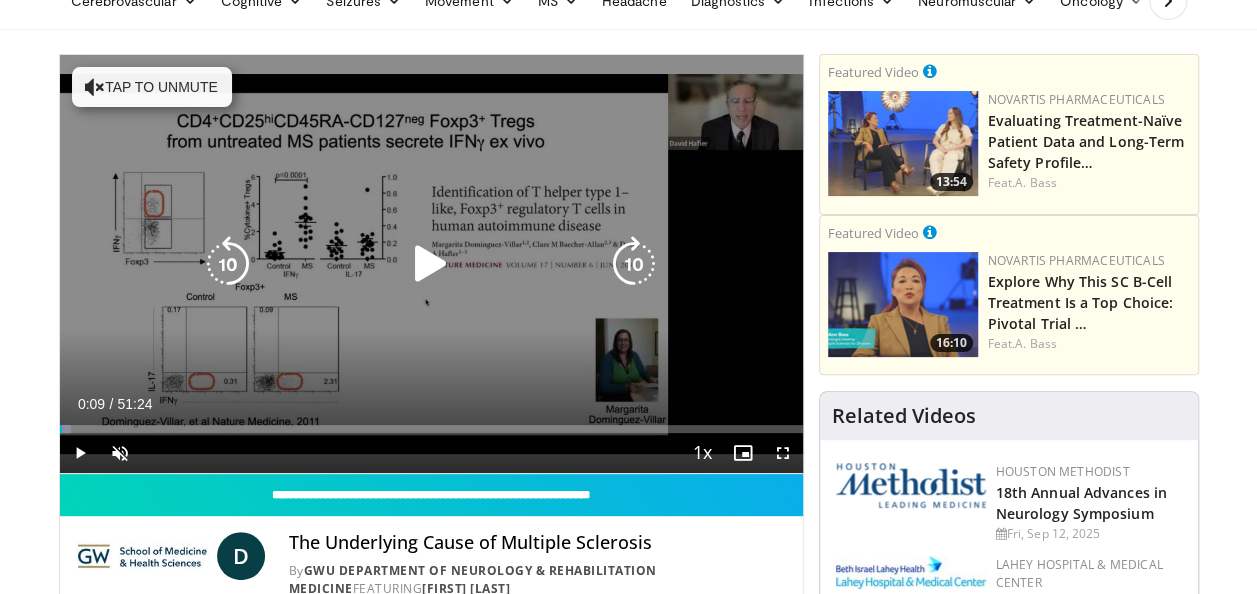 click on "10 seconds
Tap to unmute" at bounding box center (431, 264) 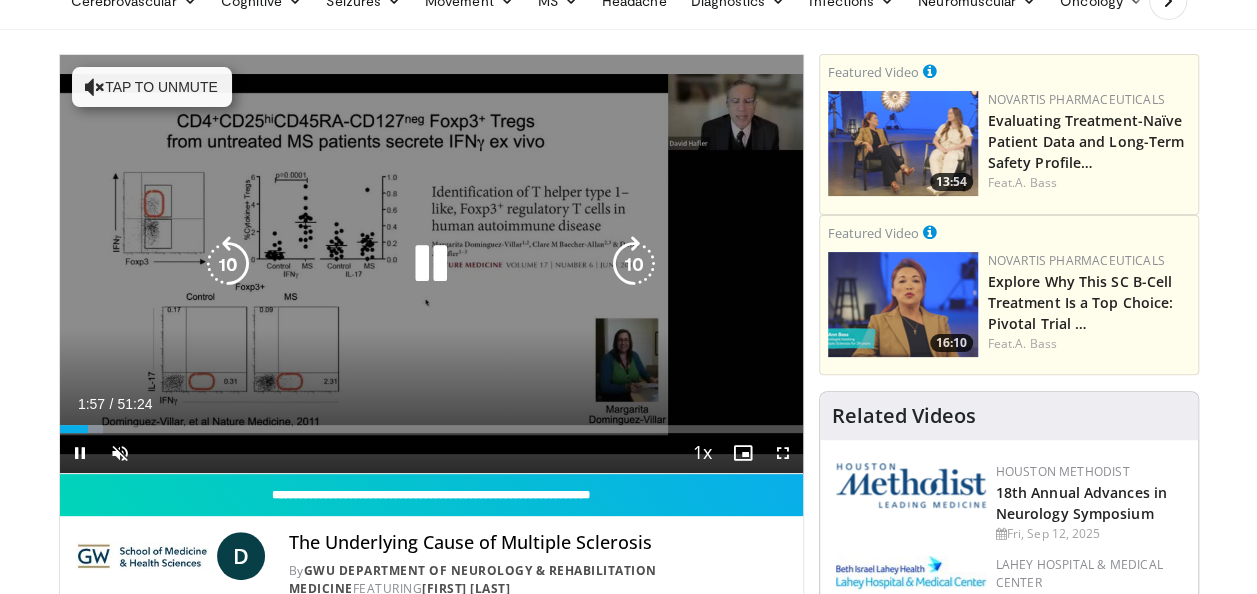 click at bounding box center (228, 264) 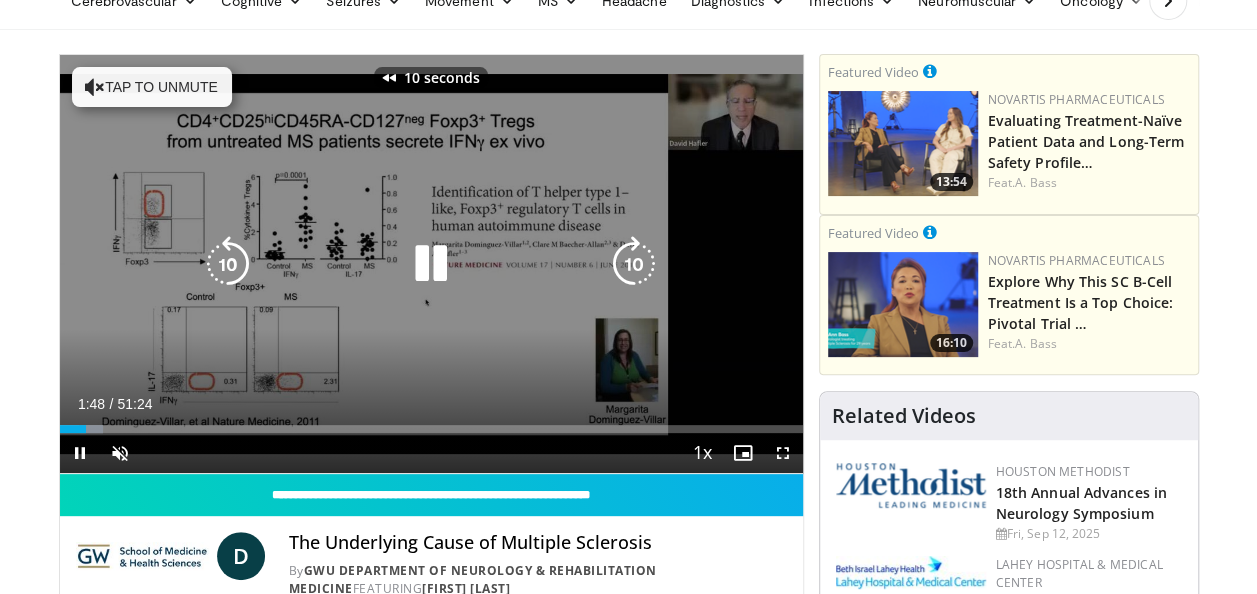 click at bounding box center (228, 264) 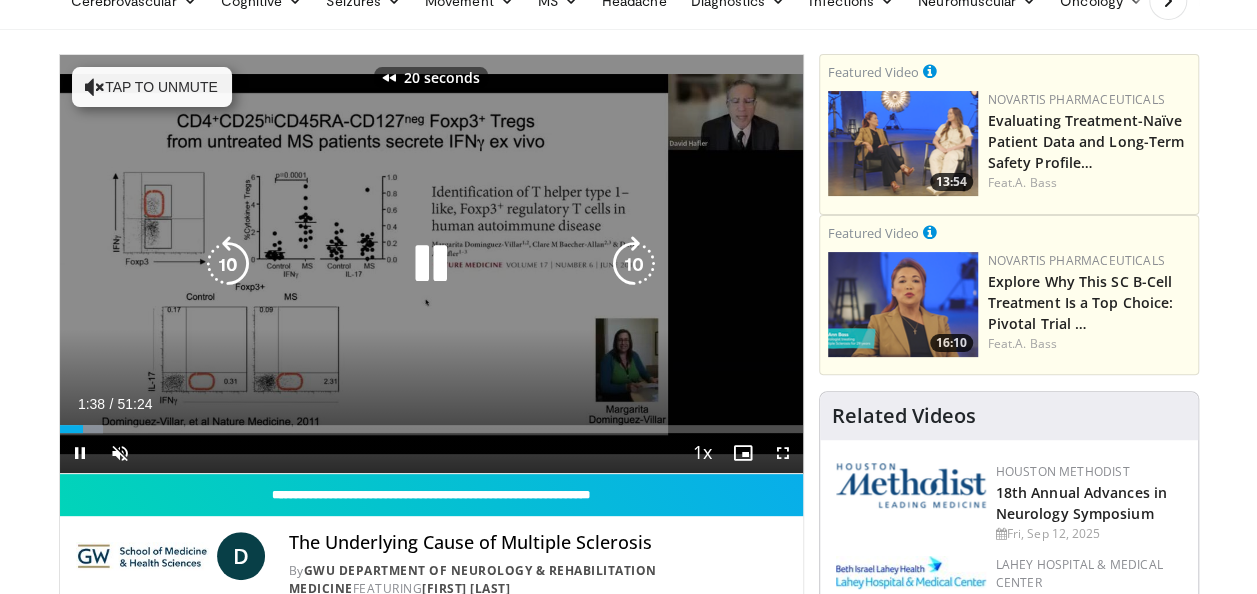 click at bounding box center (228, 264) 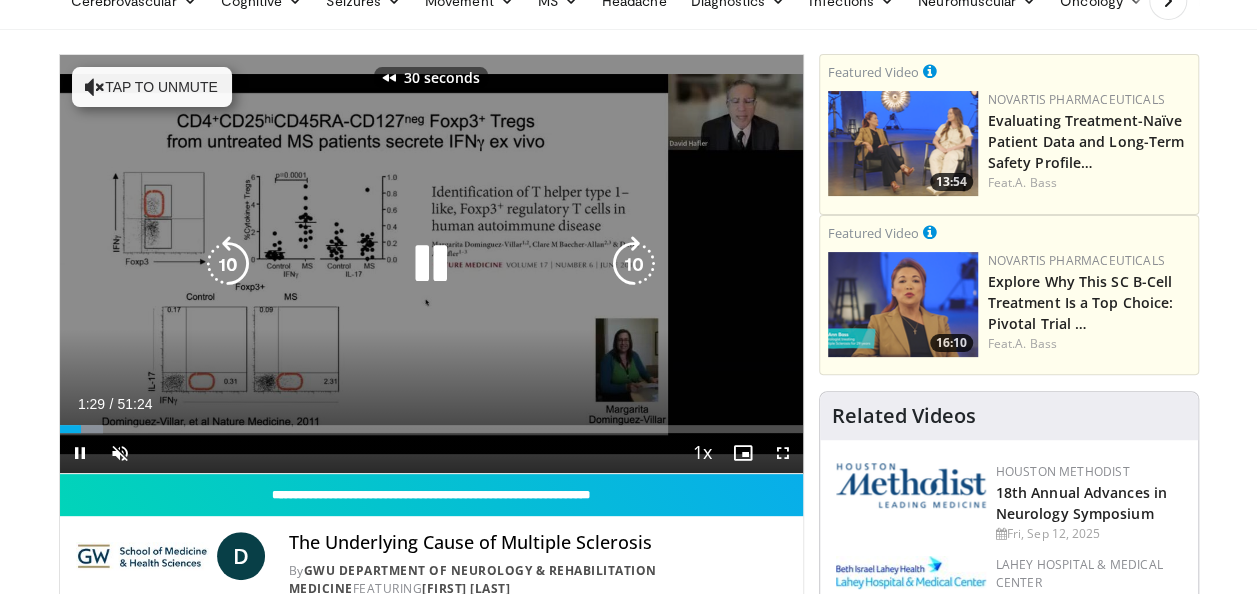 click at bounding box center [228, 264] 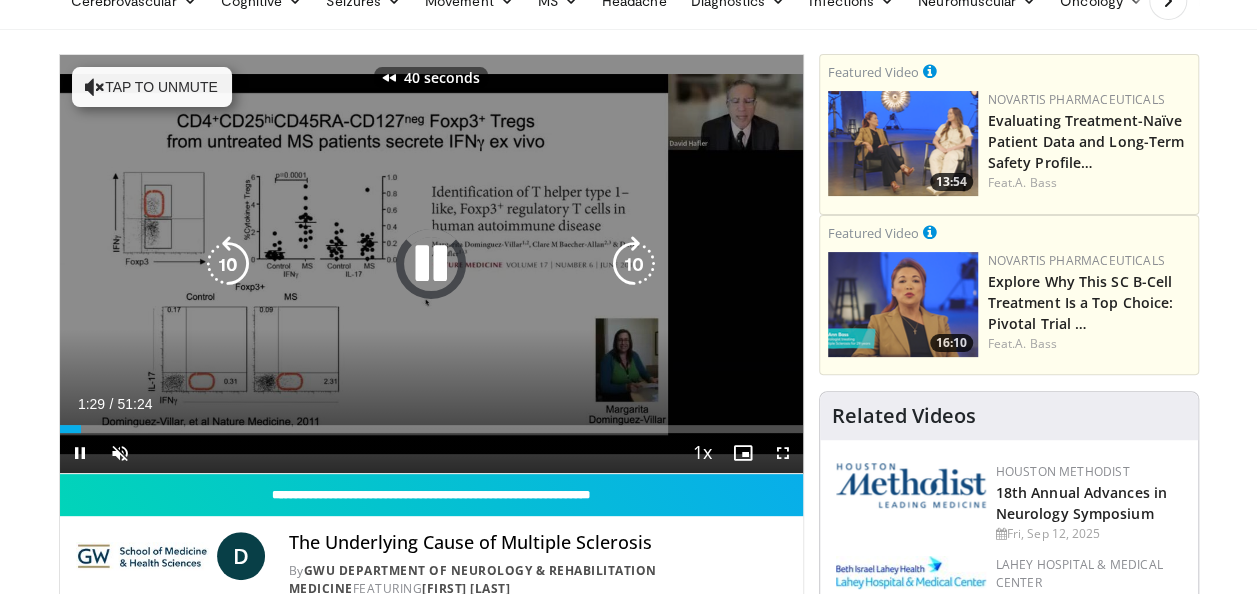 click at bounding box center (228, 264) 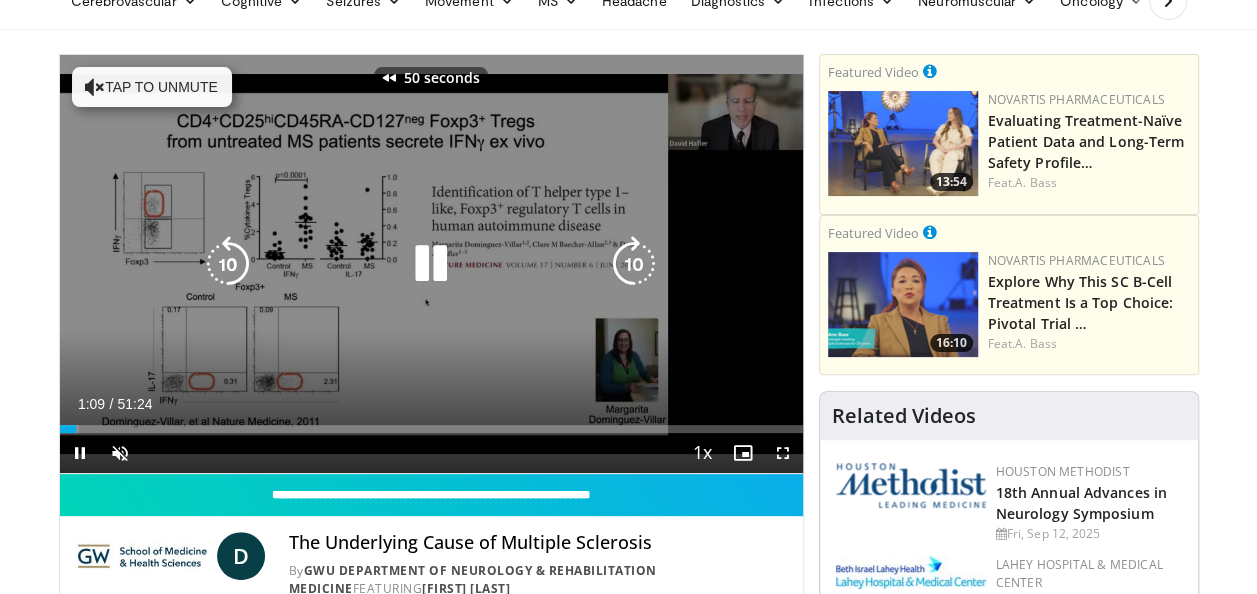 click at bounding box center (228, 264) 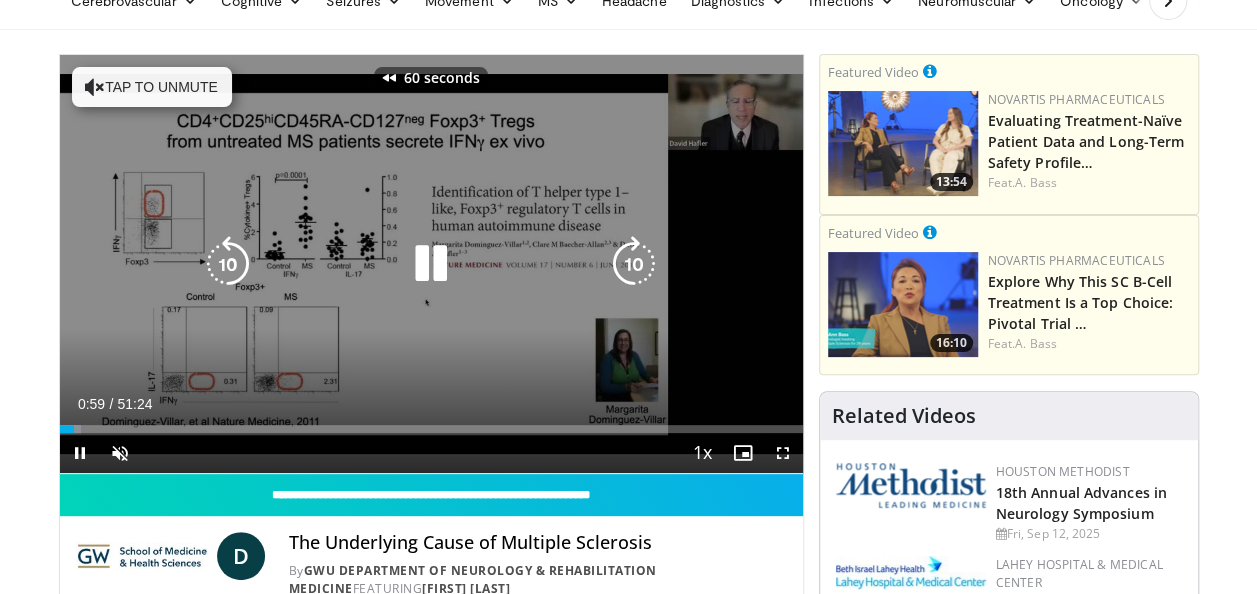 click at bounding box center (228, 264) 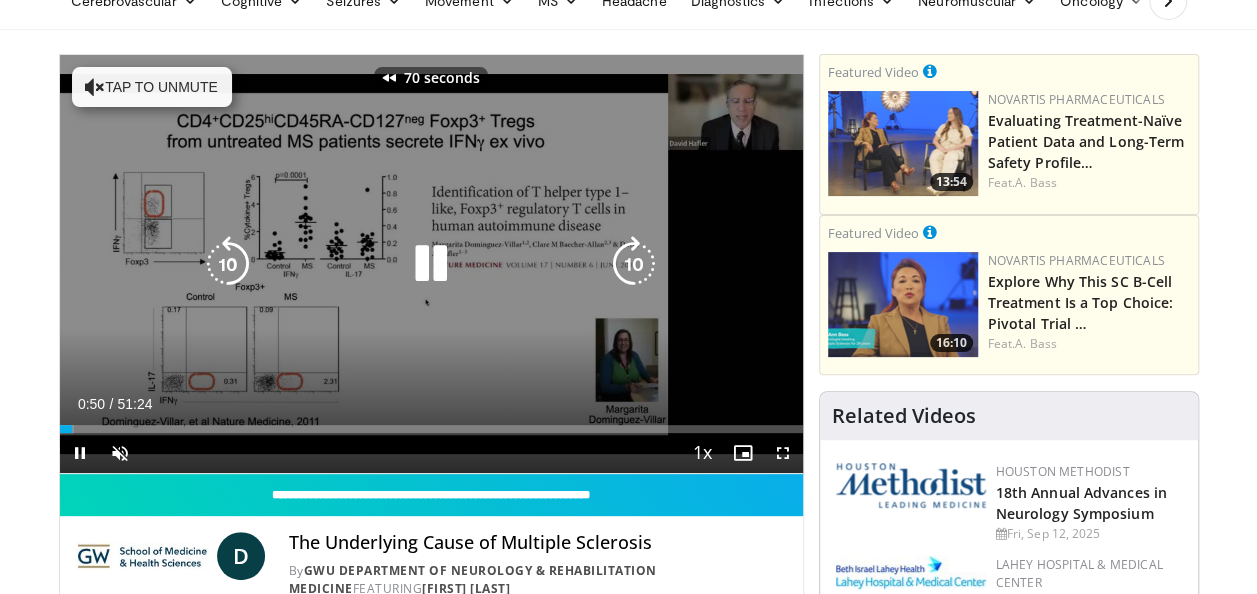 click at bounding box center [228, 264] 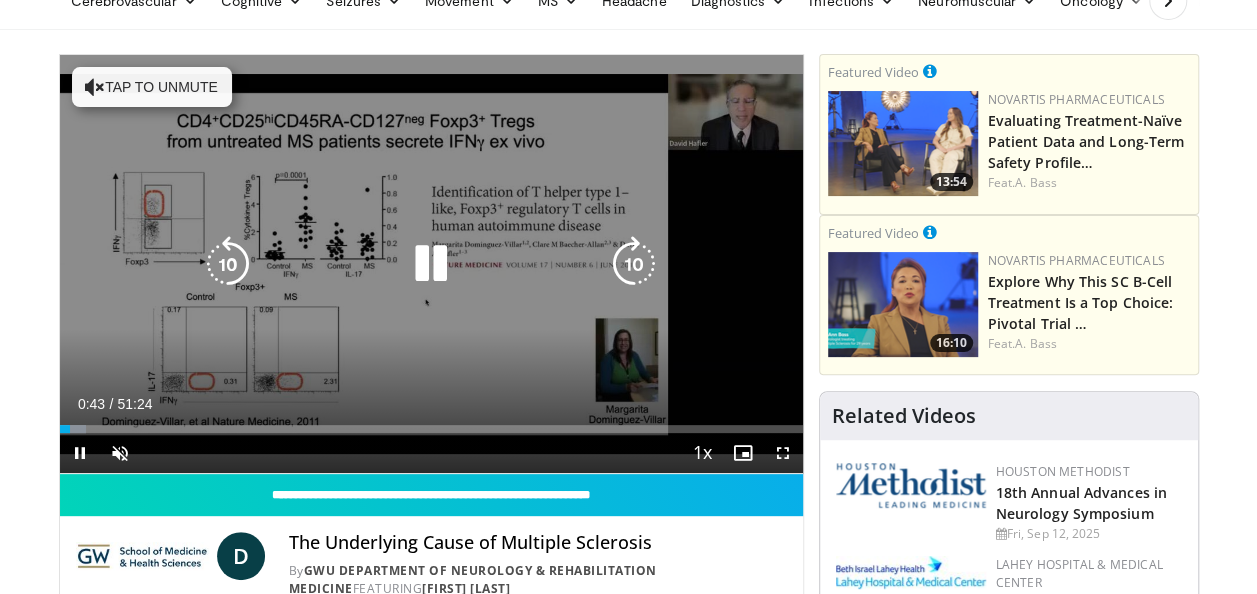 click at bounding box center [431, 264] 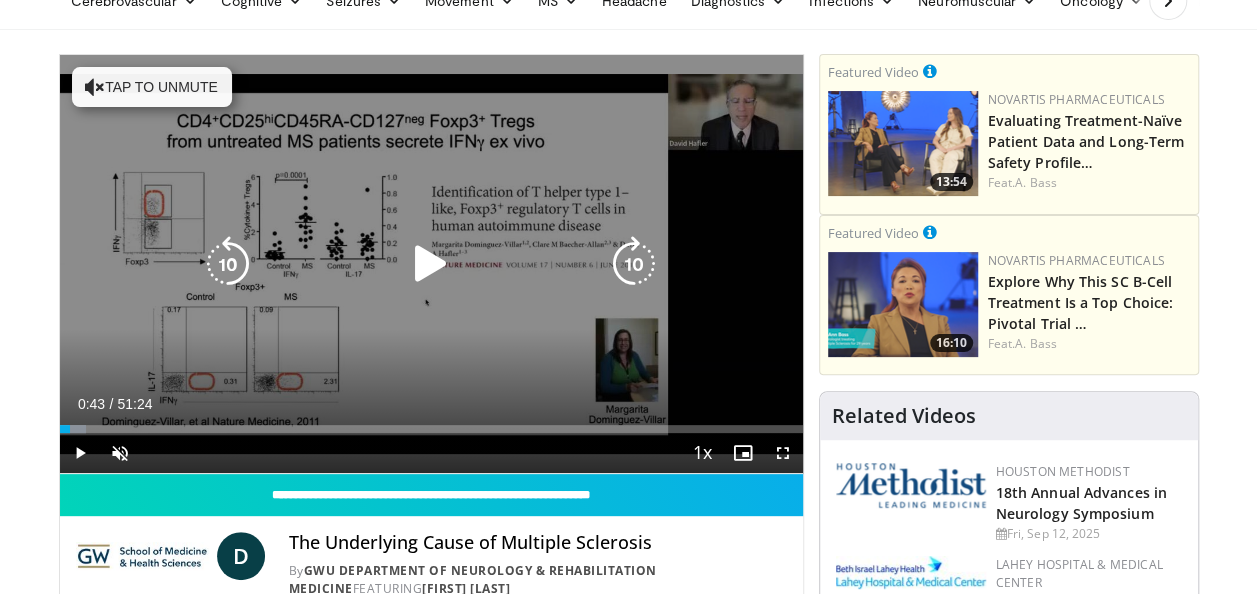 click at bounding box center (431, 264) 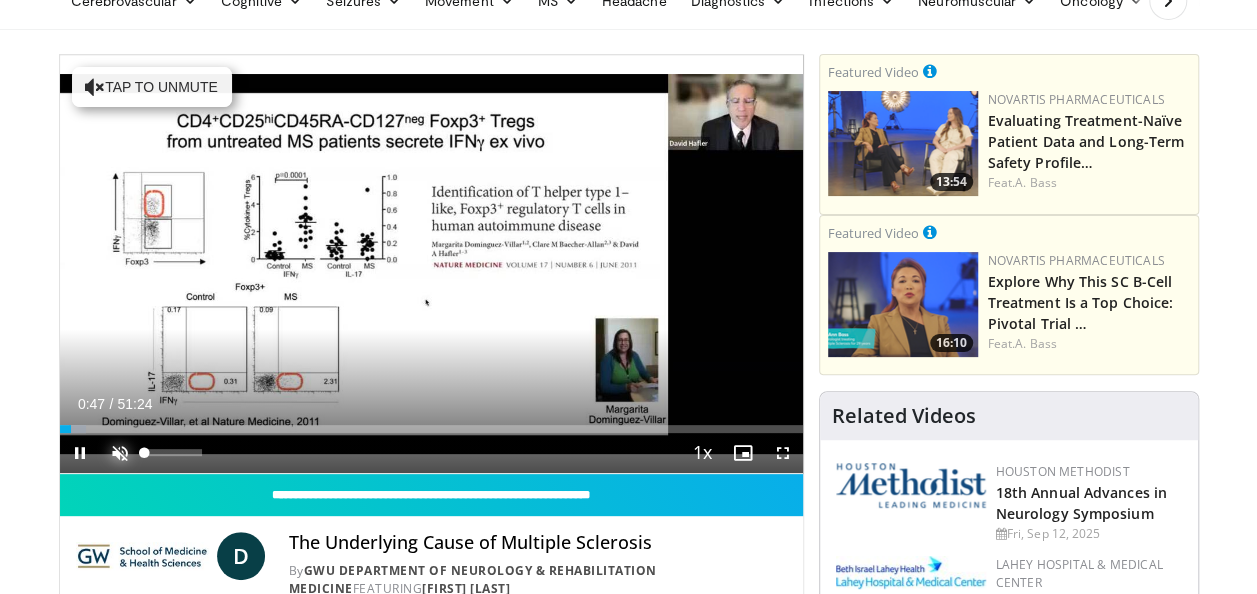 click at bounding box center [120, 453] 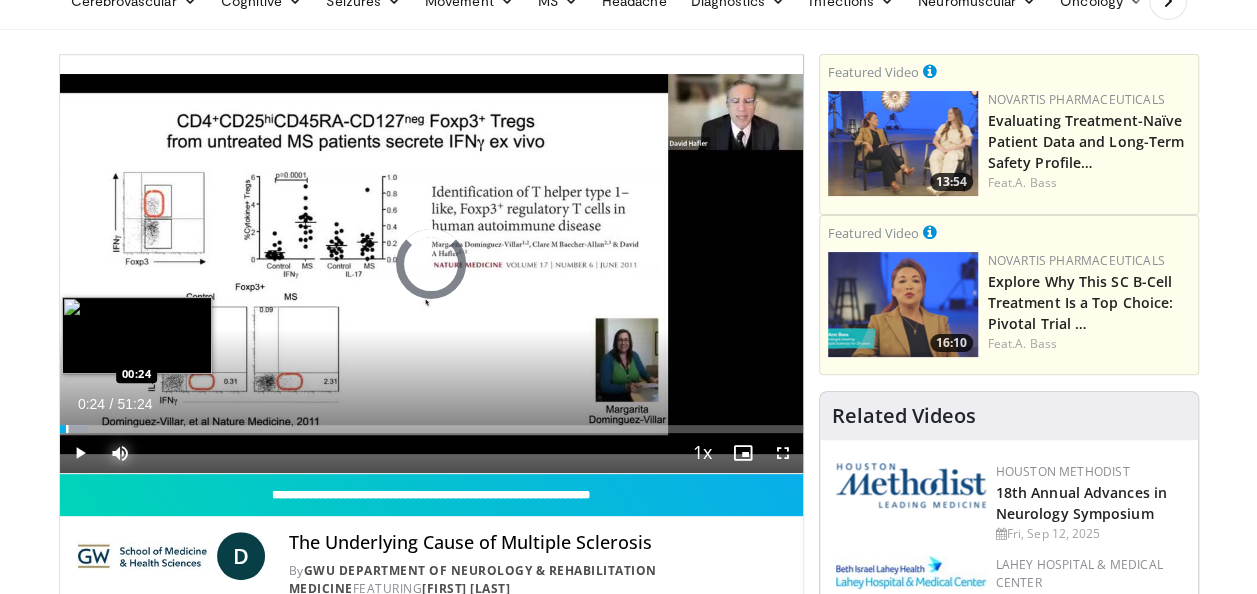 click at bounding box center (67, 429) 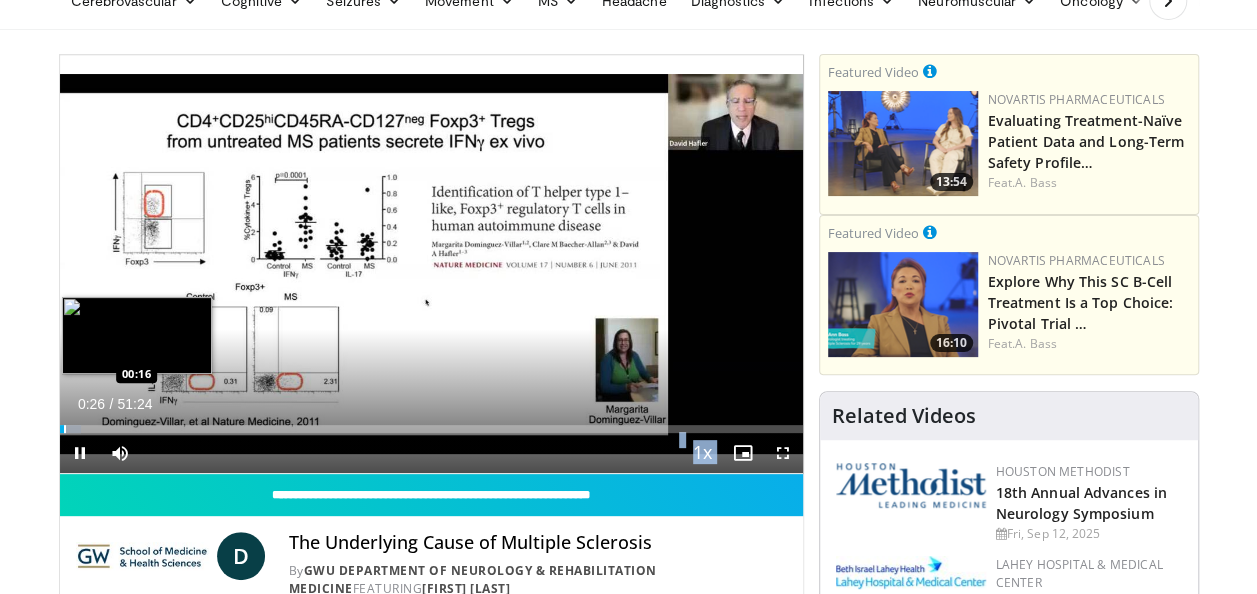 click on "**********" at bounding box center [431, 264] 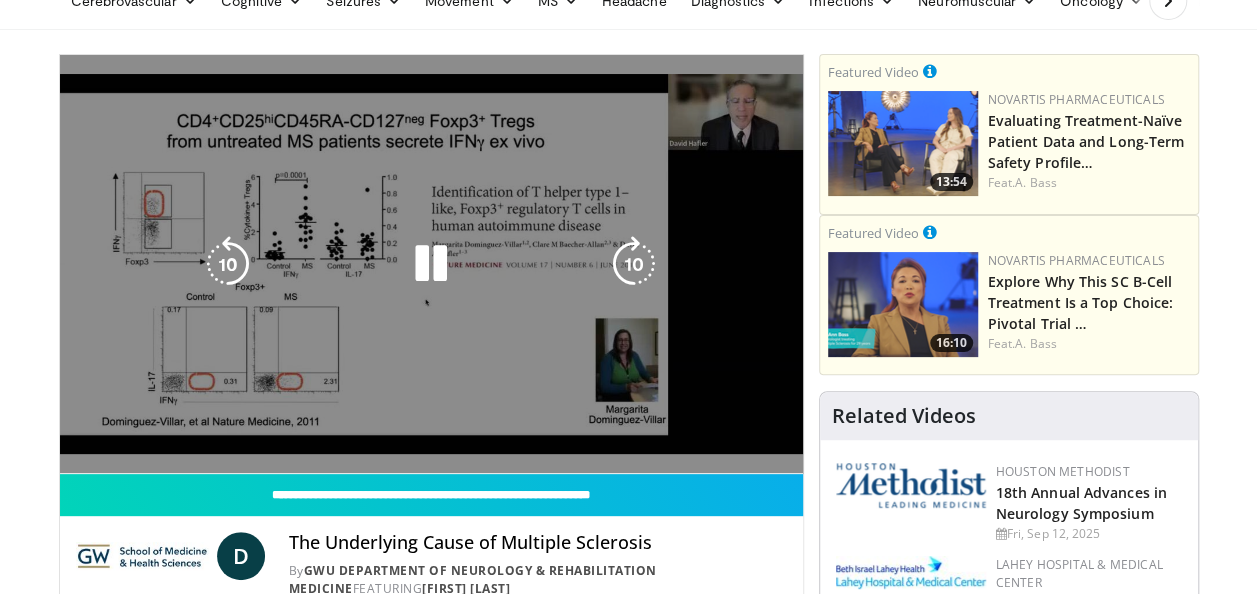 drag, startPoint x: 66, startPoint y: 431, endPoint x: 265, endPoint y: 254, distance: 266.32687 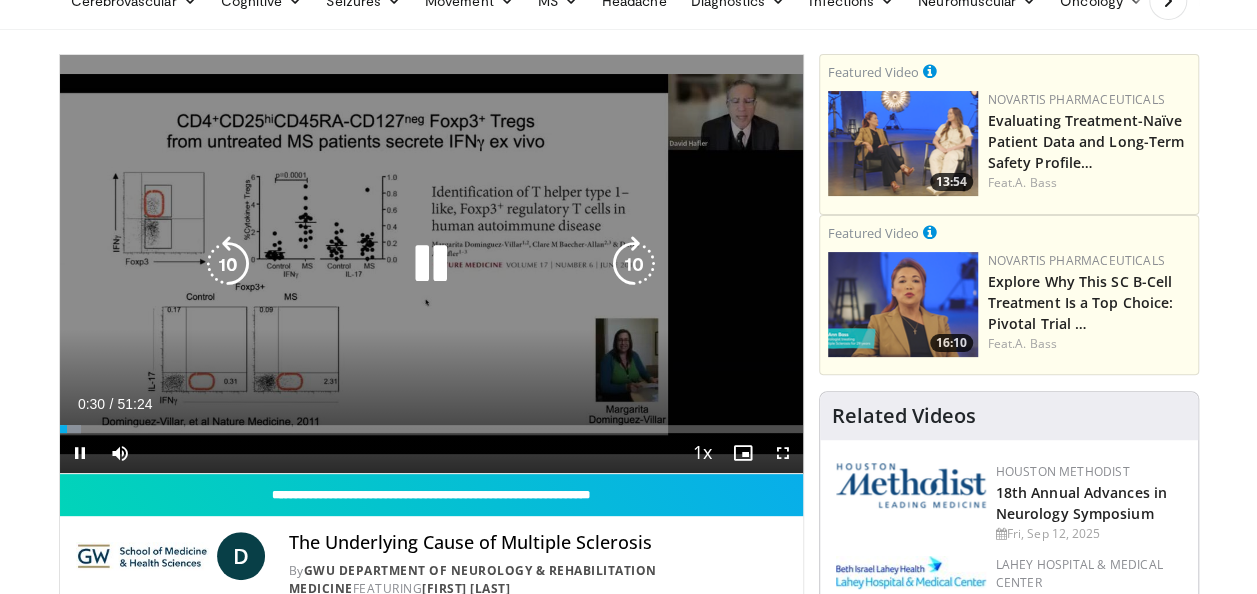 click at bounding box center [228, 264] 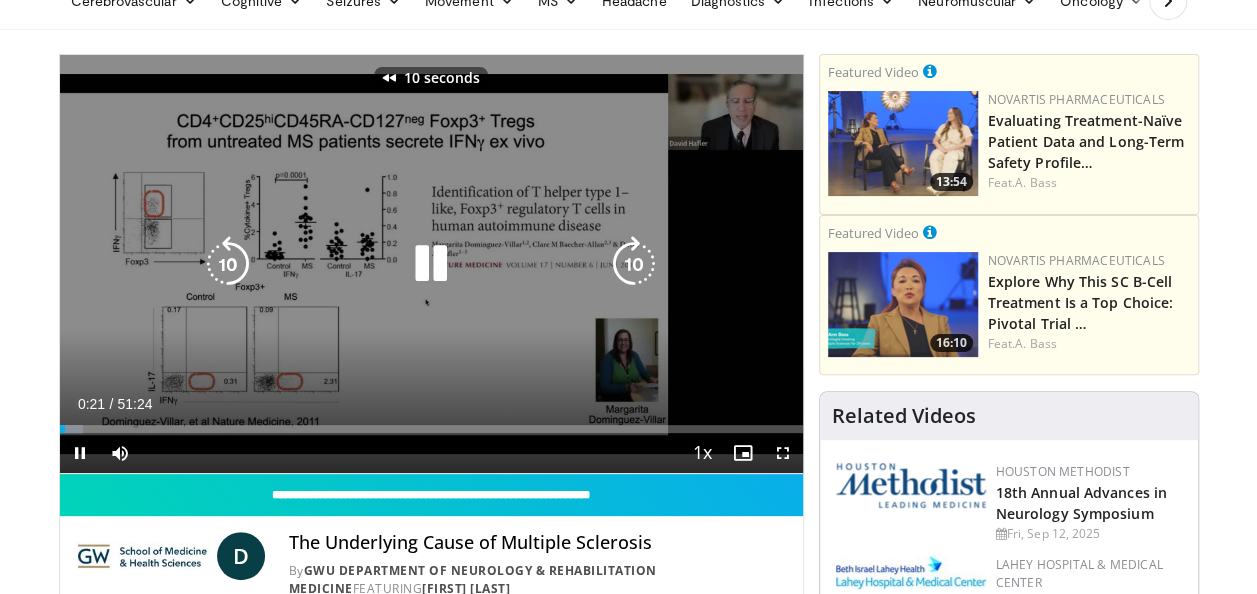 click at bounding box center [228, 264] 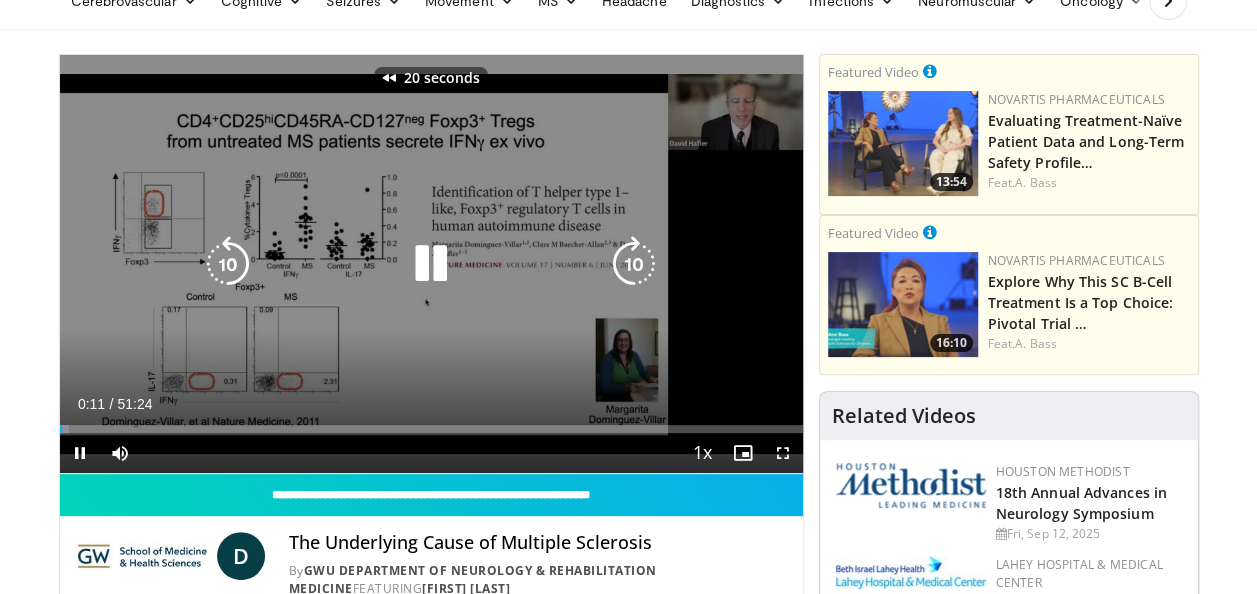 click at bounding box center (228, 264) 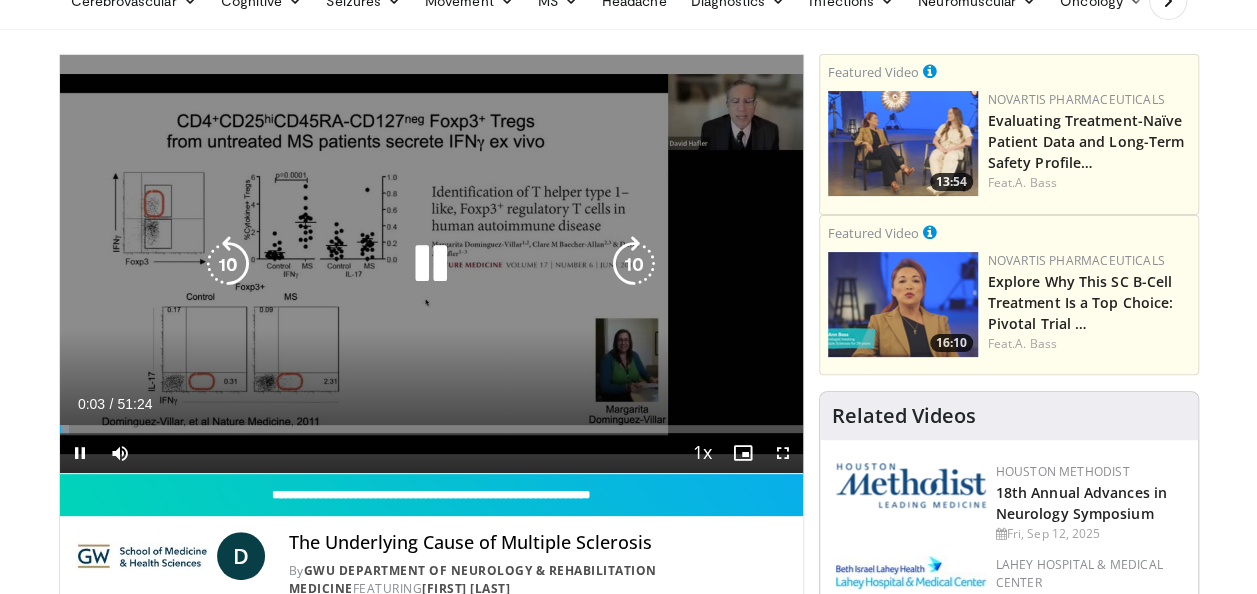 click at bounding box center [228, 264] 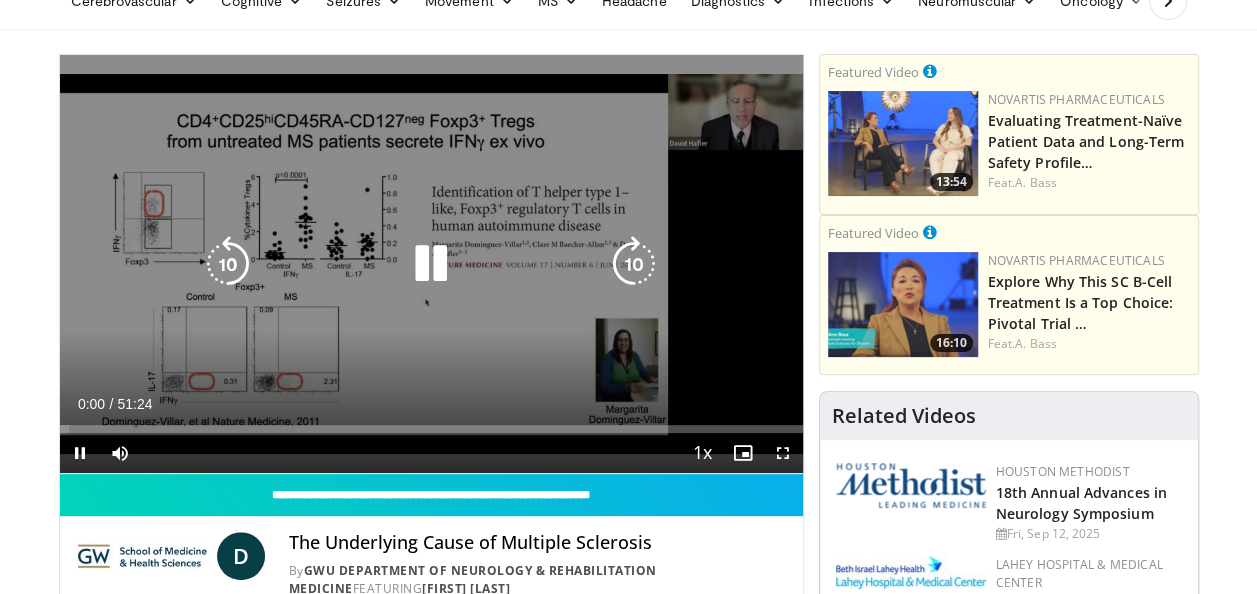 click at bounding box center (228, 264) 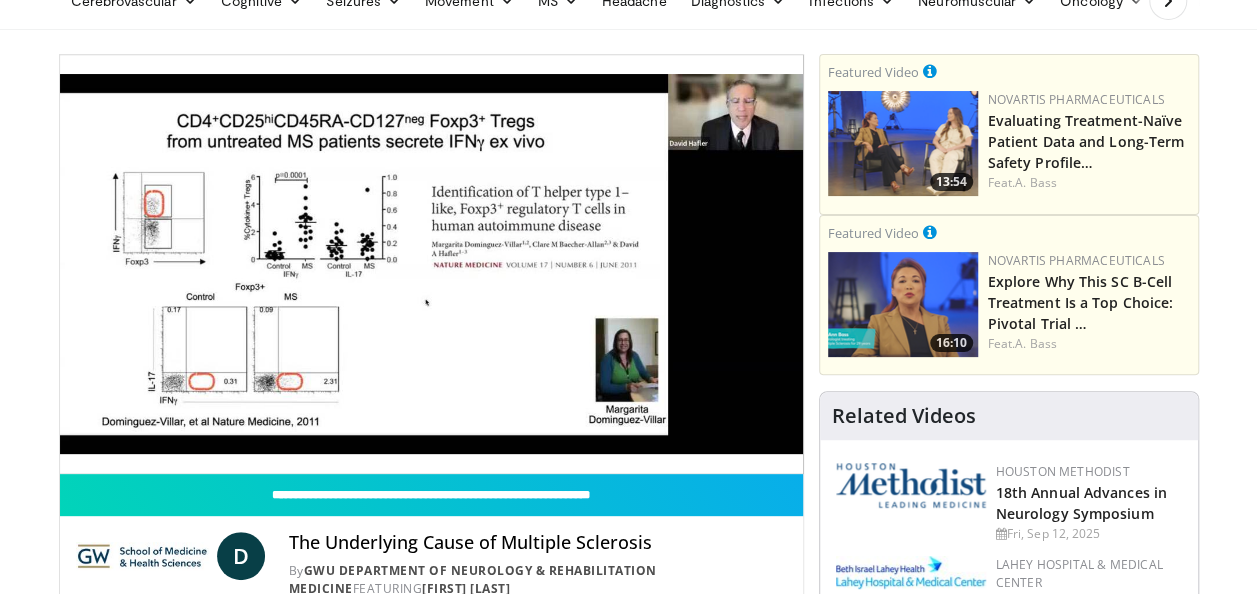 click on "The Underlying Cause of Multiple Sclerosis" at bounding box center [538, 543] 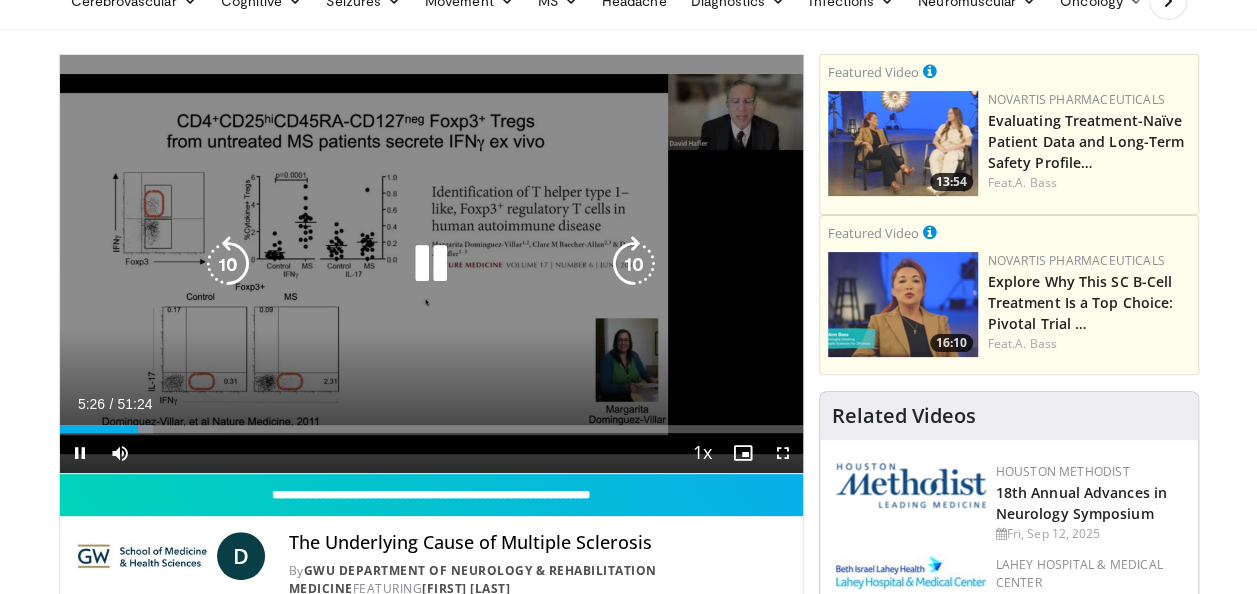 click at bounding box center (228, 264) 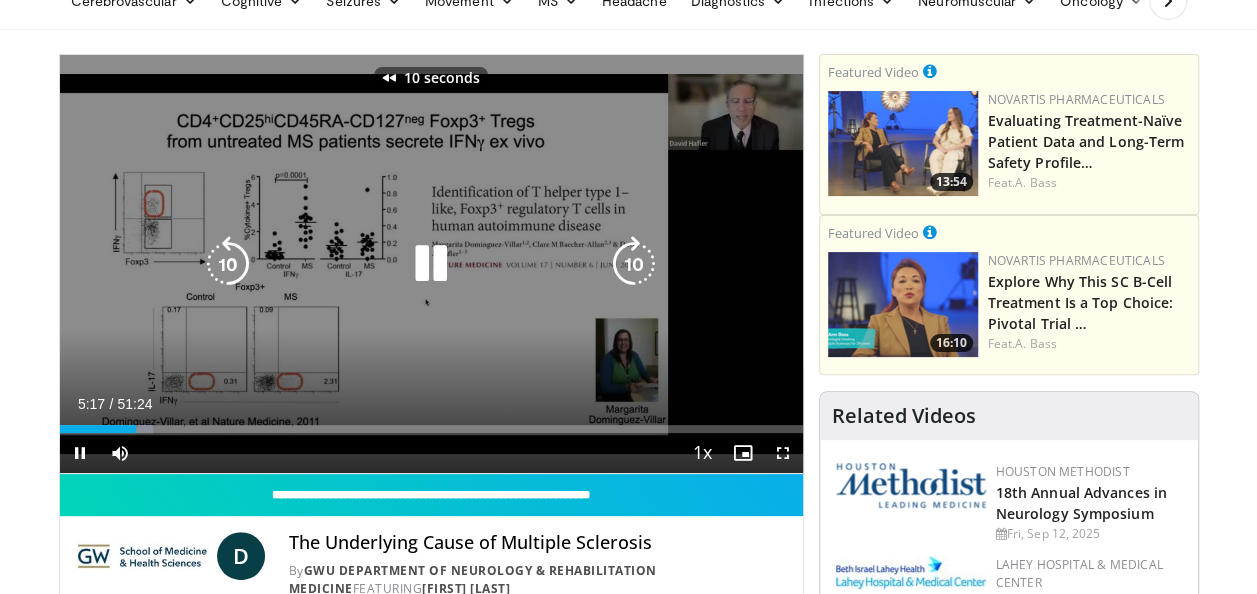 click at bounding box center (228, 264) 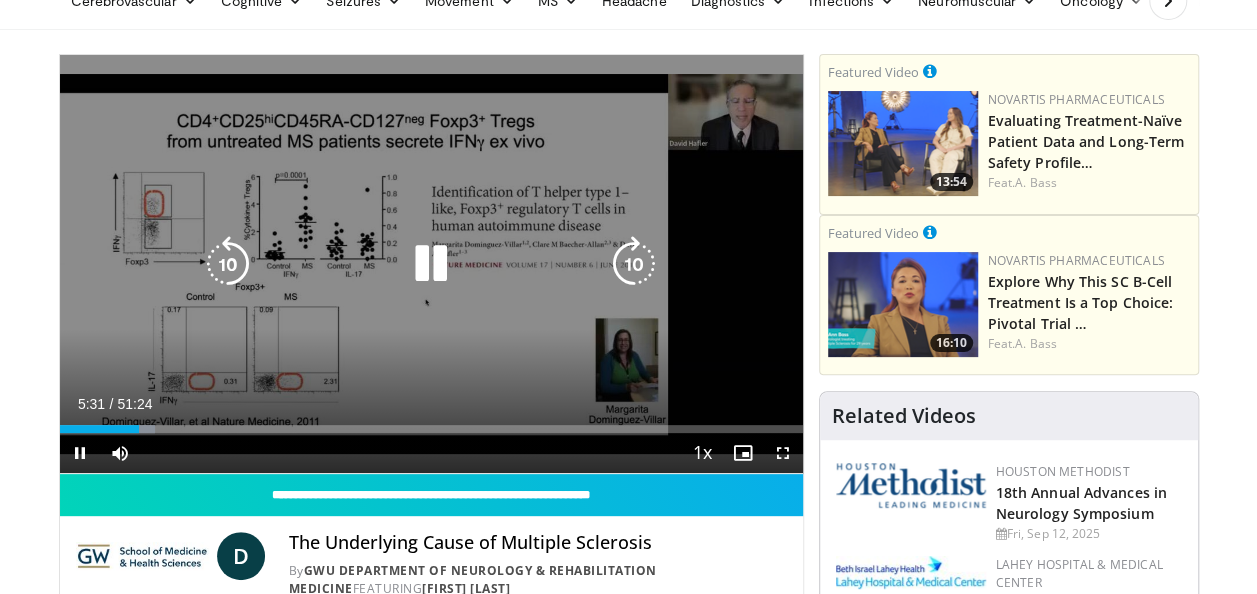 click on "20 seconds
Tap to unmute" at bounding box center [431, 264] 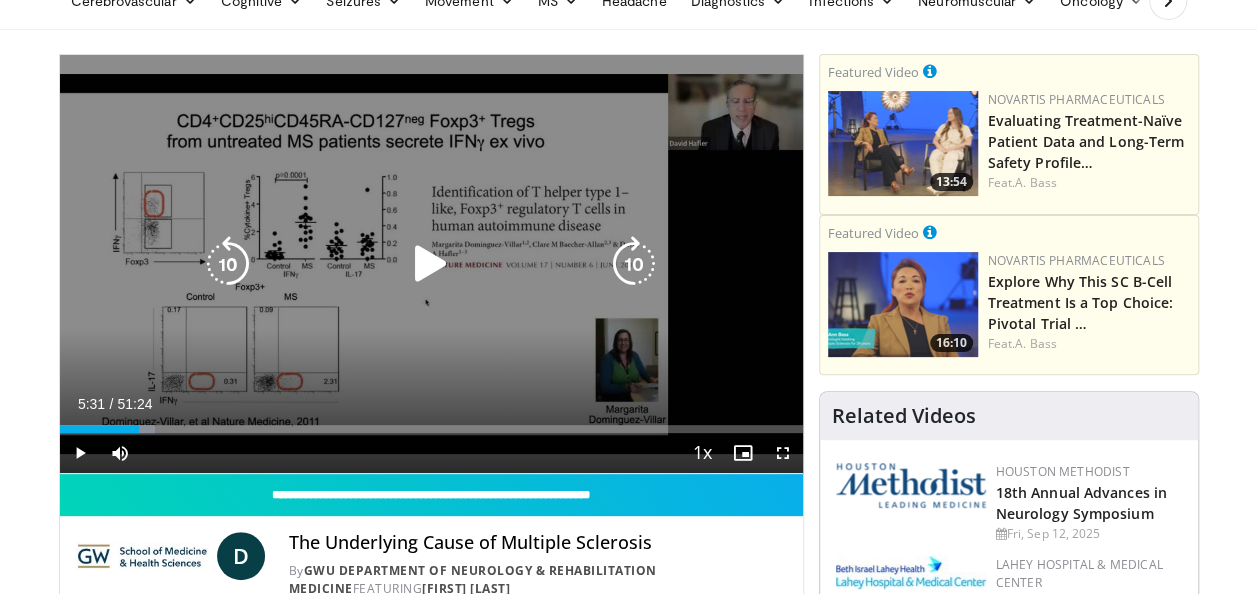 click at bounding box center [431, 264] 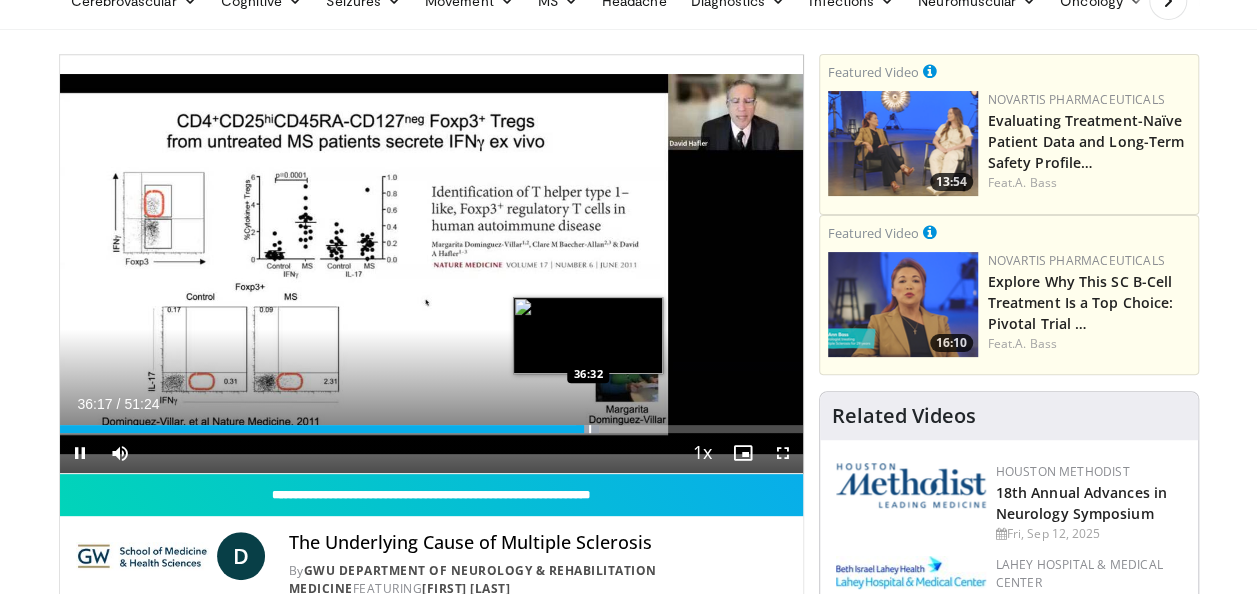 click at bounding box center (590, 429) 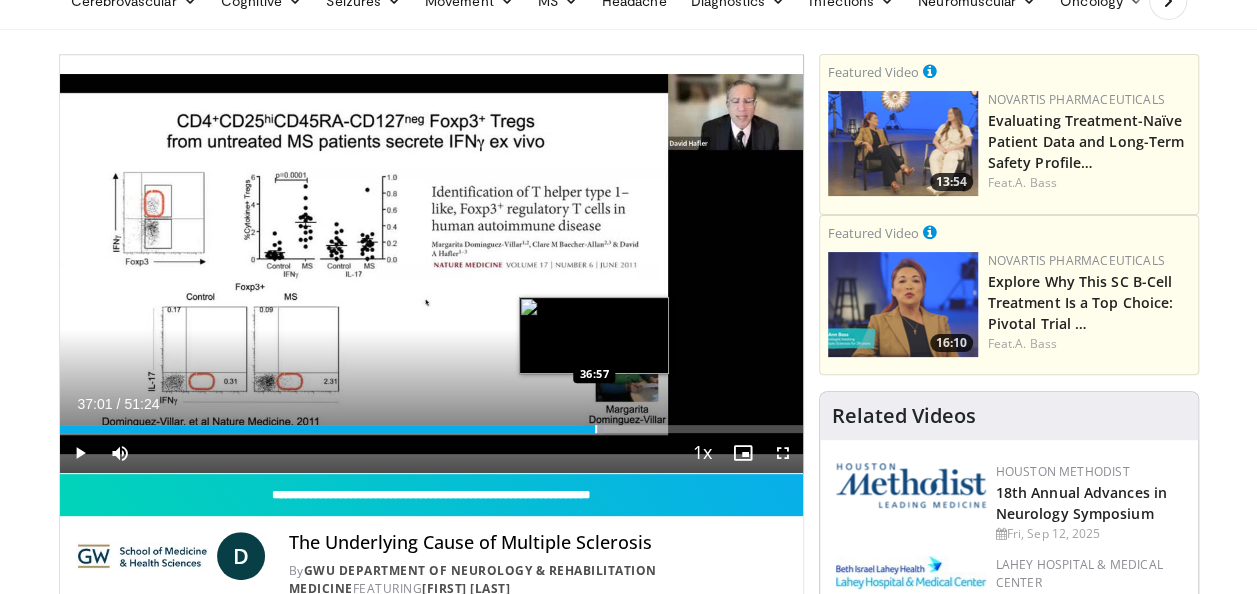 click at bounding box center [596, 429] 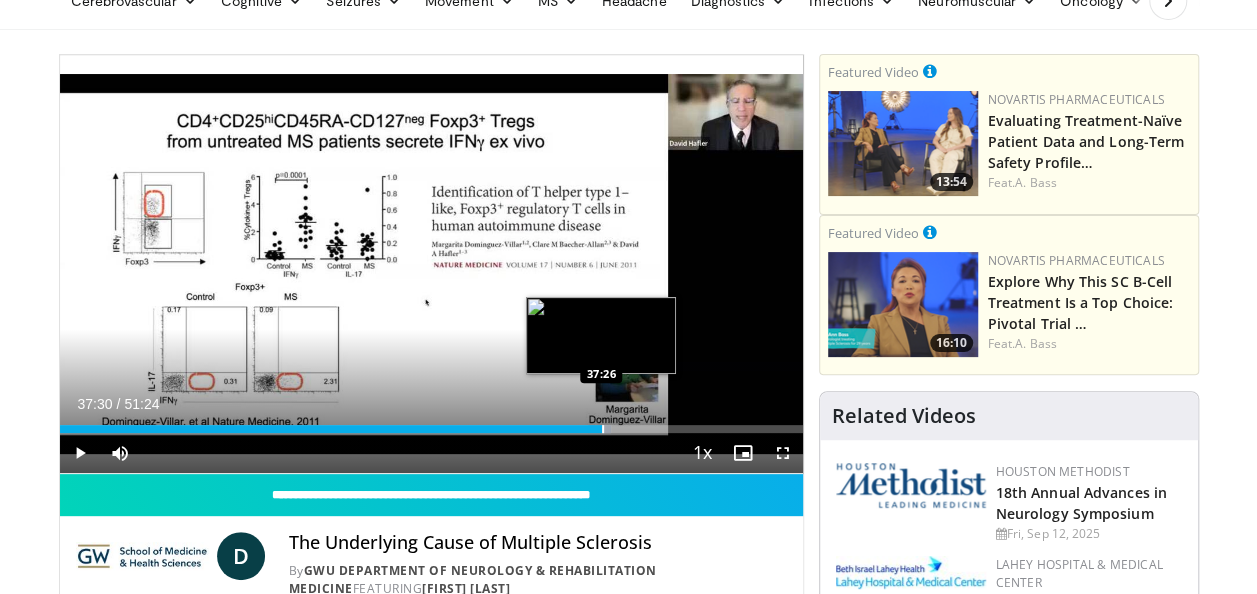 click at bounding box center (603, 429) 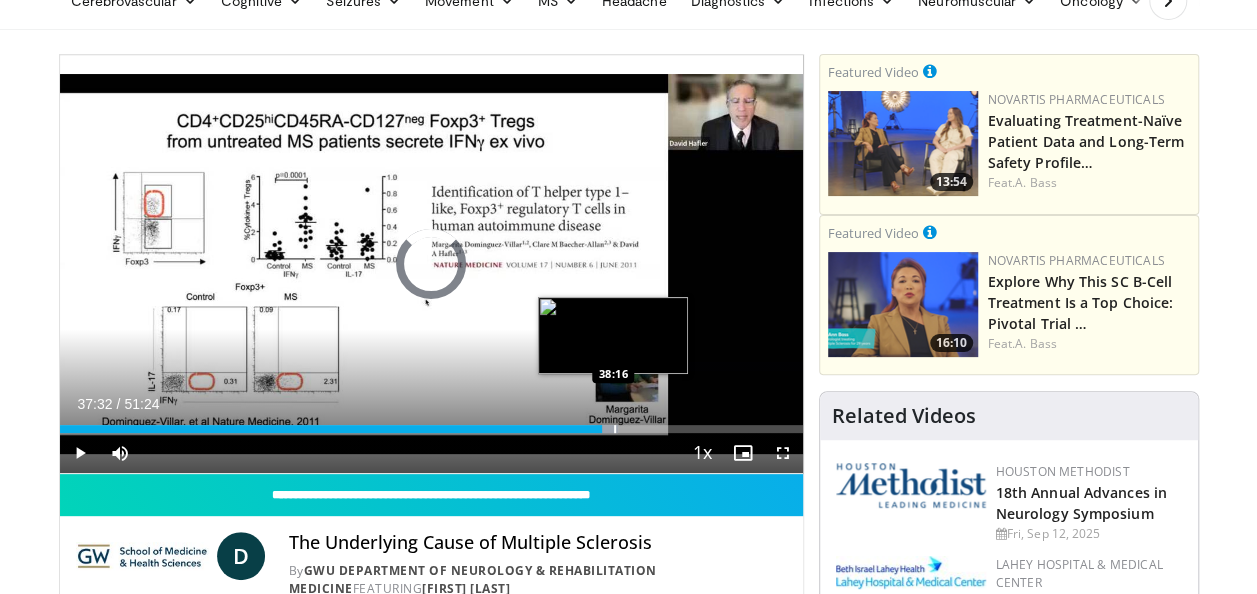 click at bounding box center (615, 429) 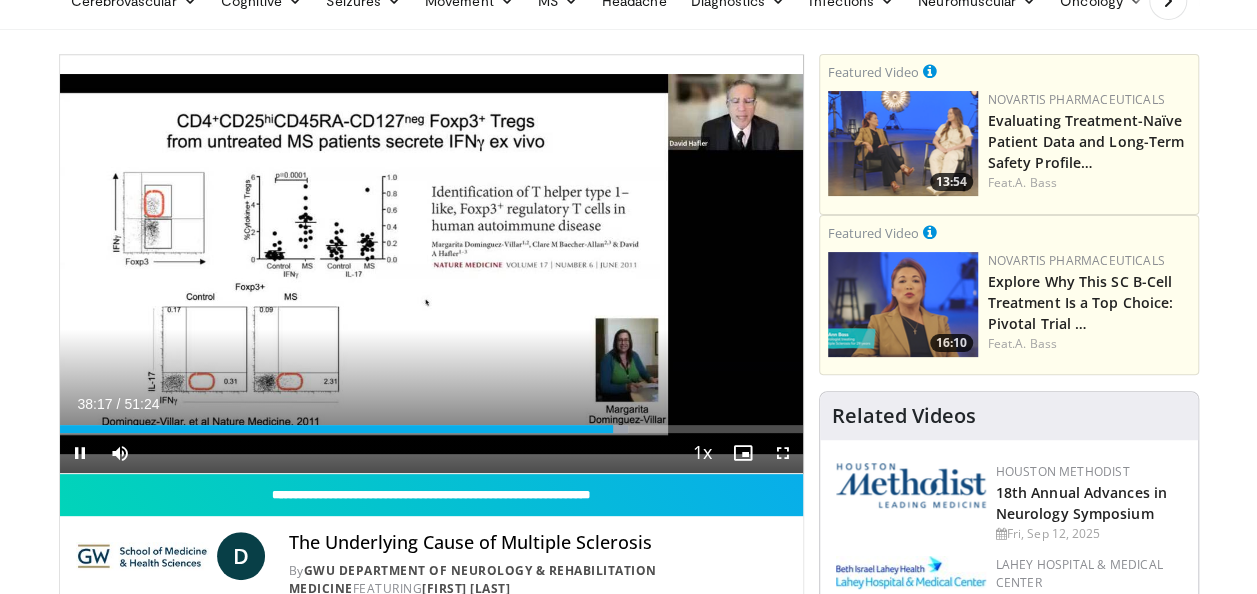 click on "Current Time  38:17 / Duration  51:24 Pause Skip Backward Skip Forward Mute 0% Loaded :  76.52% 38:17 38:57 Stream Type  LIVE Seek to live, currently behind live LIVE   1x Playback Rate 0.5x 0.75x 1x , selected 1.25x 1.5x 1.75x 2x Chapters Chapters Descriptions descriptions off , selected Captions captions settings , opens captions settings dialog captions off , selected Audio Track en (Main) , selected Fullscreen Enable picture-in-picture mode" at bounding box center (431, 453) 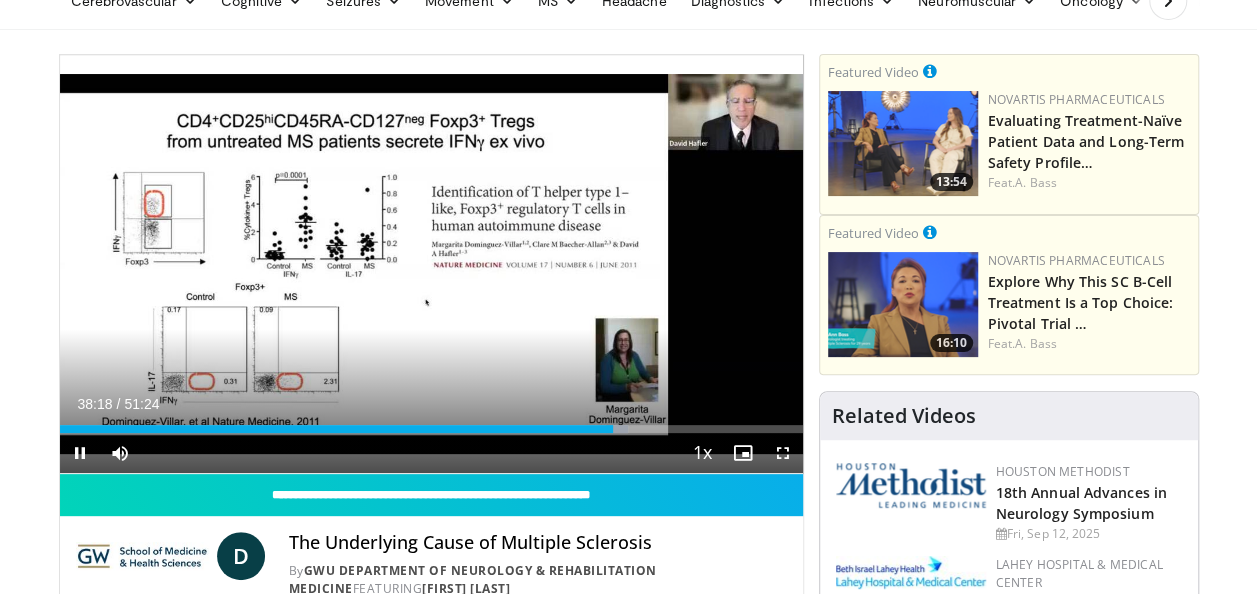 click on "Current Time  38:18 / Duration  51:24 Pause Skip Backward Skip Forward Mute 0% Loaded :  76.52% 38:18 38:57 Stream Type  LIVE Seek to live, currently behind live LIVE   1x Playback Rate 0.5x 0.75x 1x , selected 1.25x 1.5x 1.75x 2x Chapters Chapters Descriptions descriptions off , selected Captions captions settings , opens captions settings dialog captions off , selected Audio Track en (Main) , selected Fullscreen Enable picture-in-picture mode" at bounding box center (431, 453) 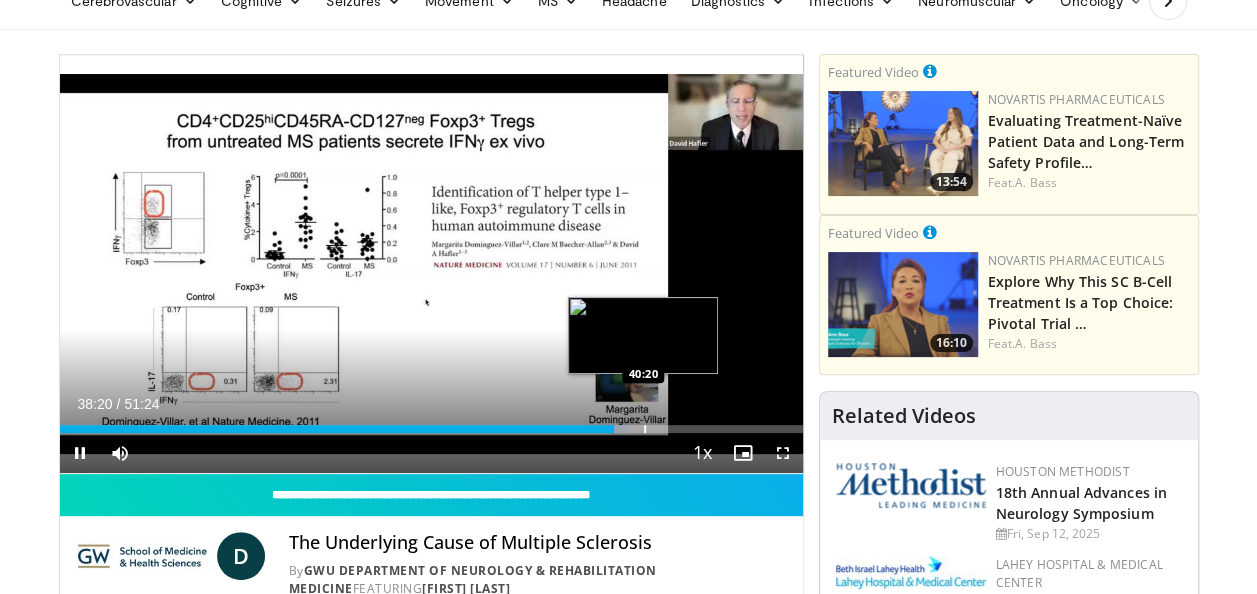 click at bounding box center (645, 429) 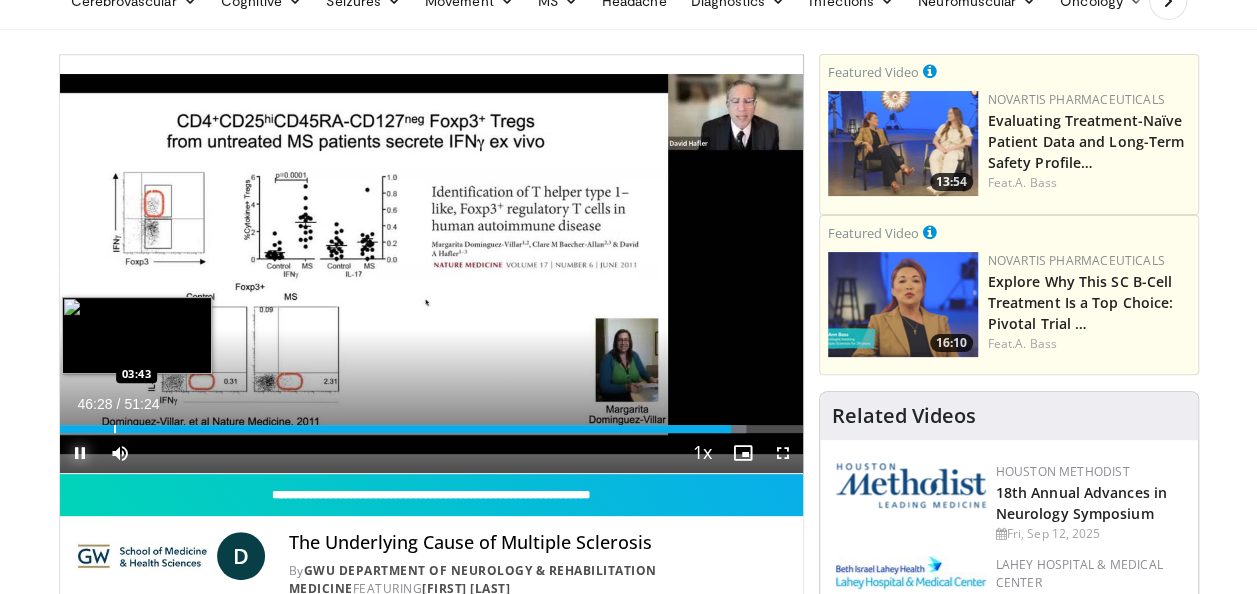 drag, startPoint x: 74, startPoint y: 441, endPoint x: 84, endPoint y: 416, distance: 26.925823 